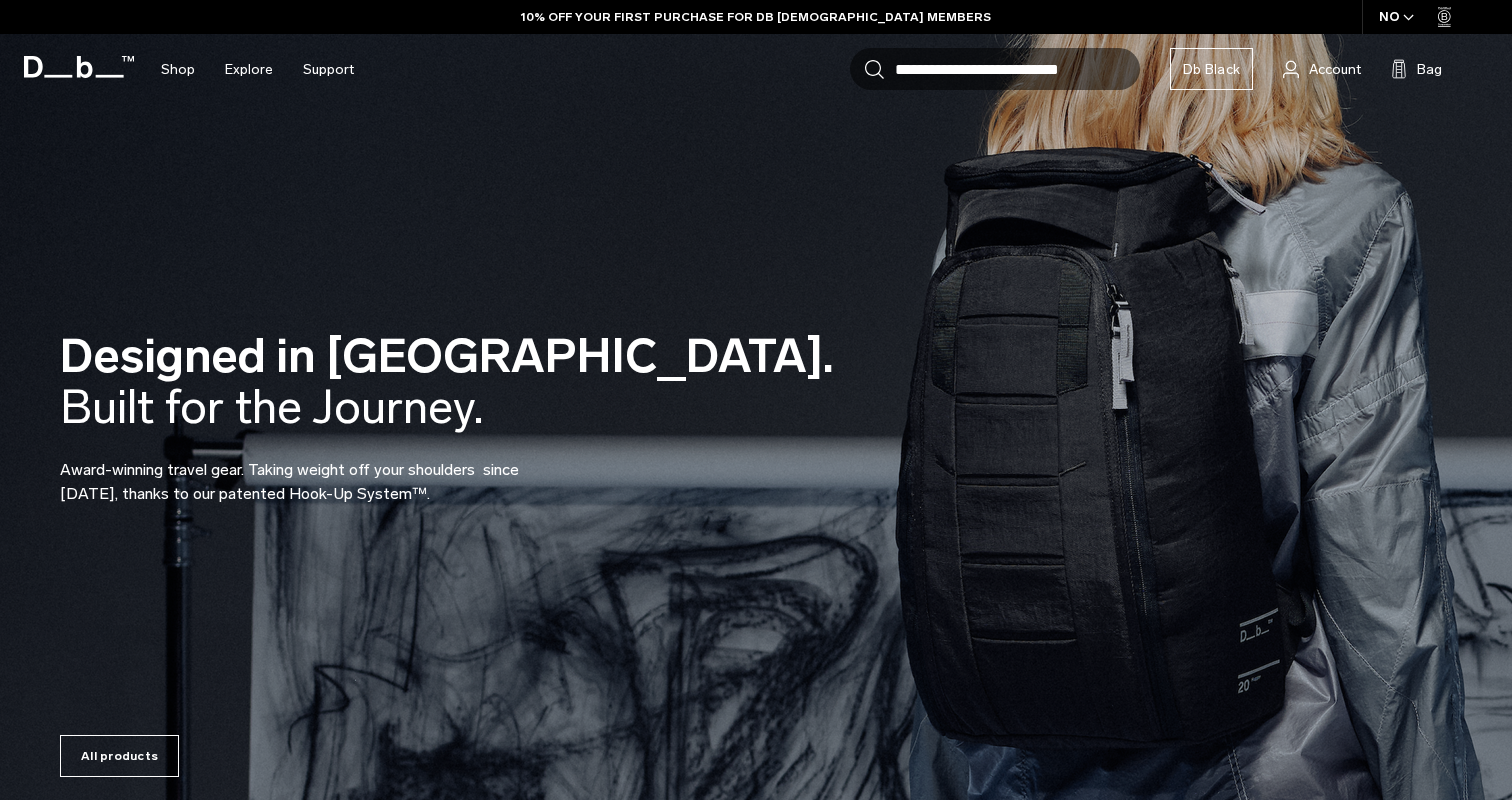 scroll, scrollTop: 0, scrollLeft: 0, axis: both 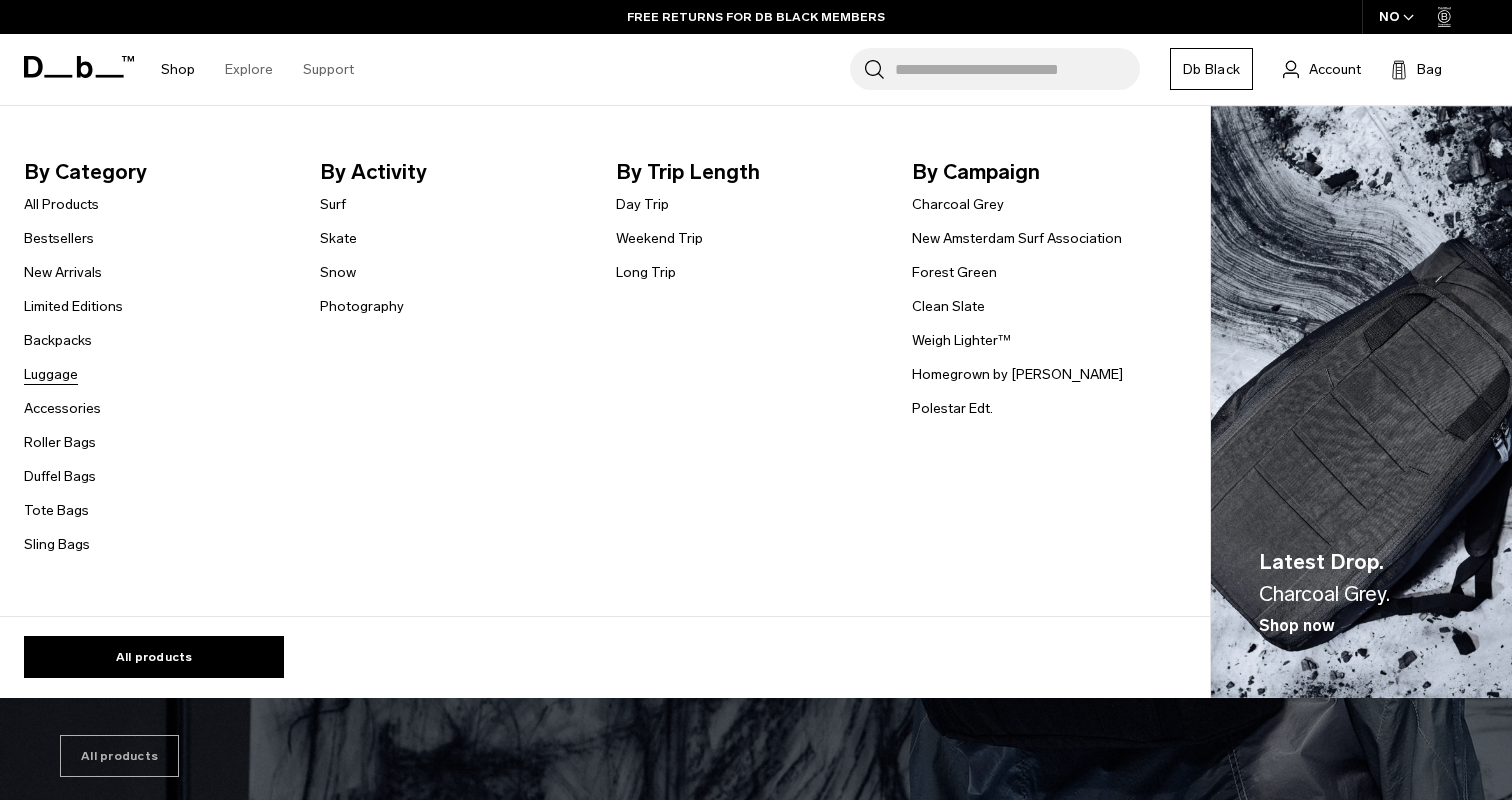 click on "Luggage" at bounding box center (51, 374) 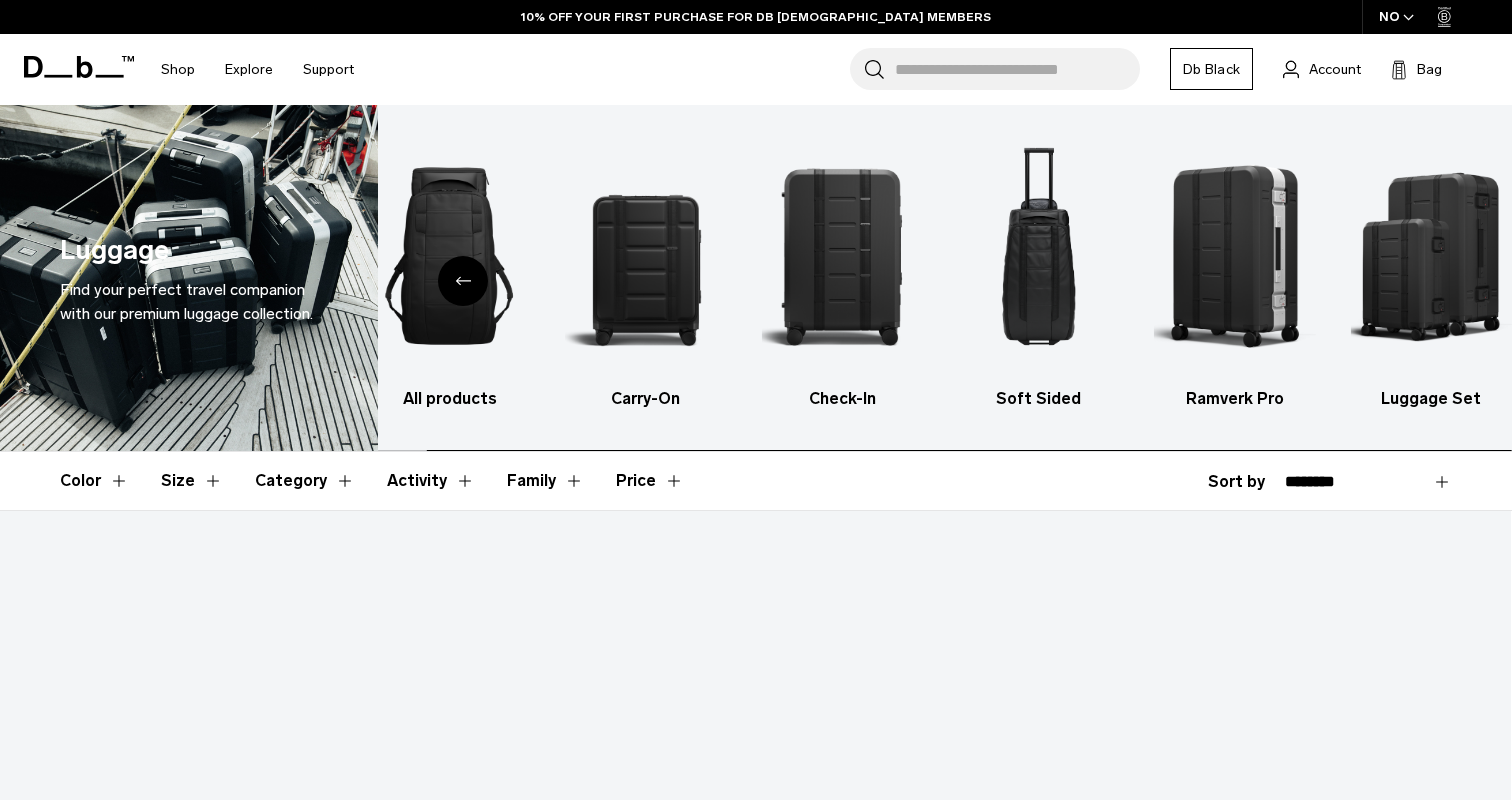scroll, scrollTop: 0, scrollLeft: 0, axis: both 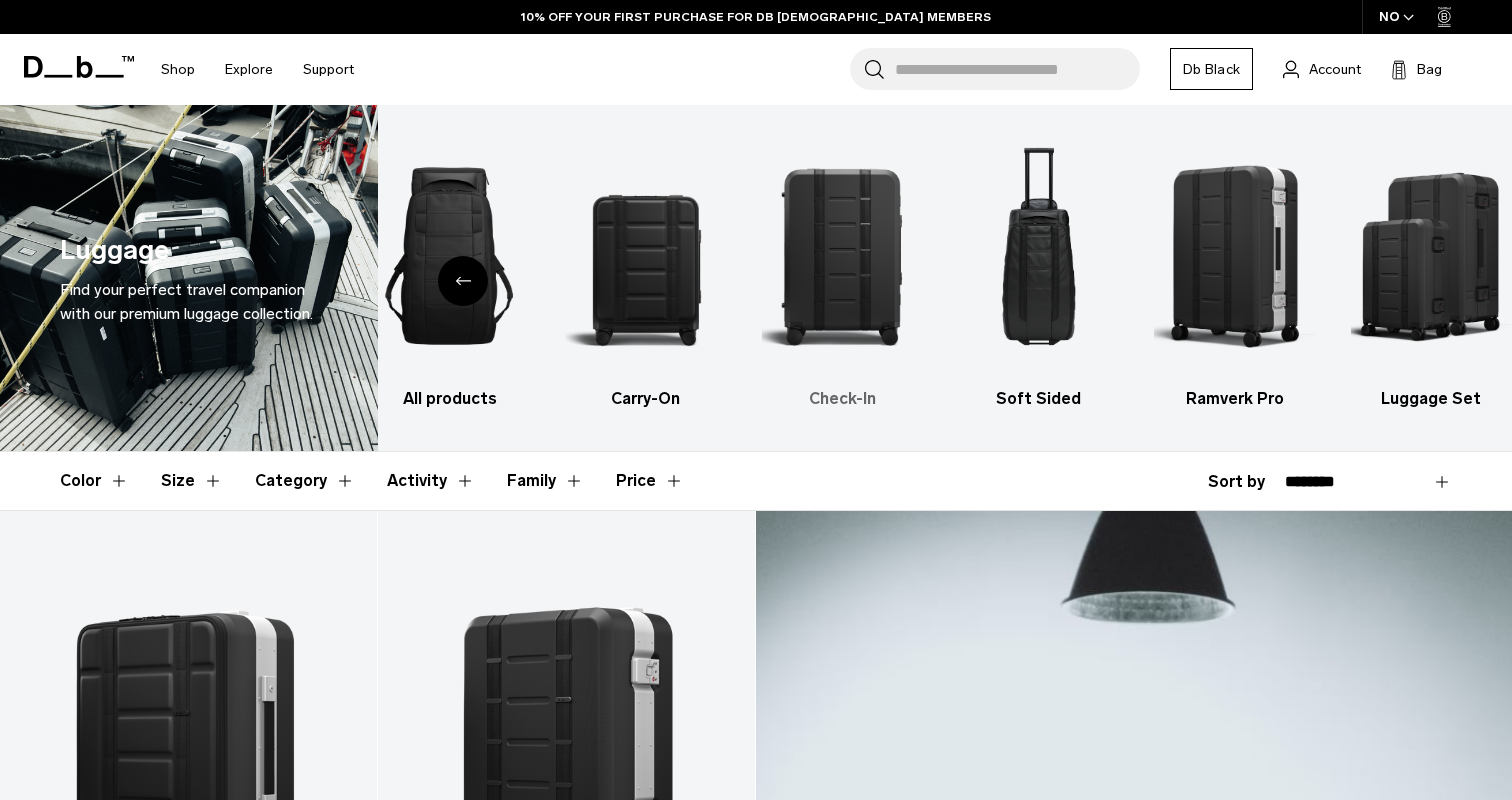 click at bounding box center (842, 256) 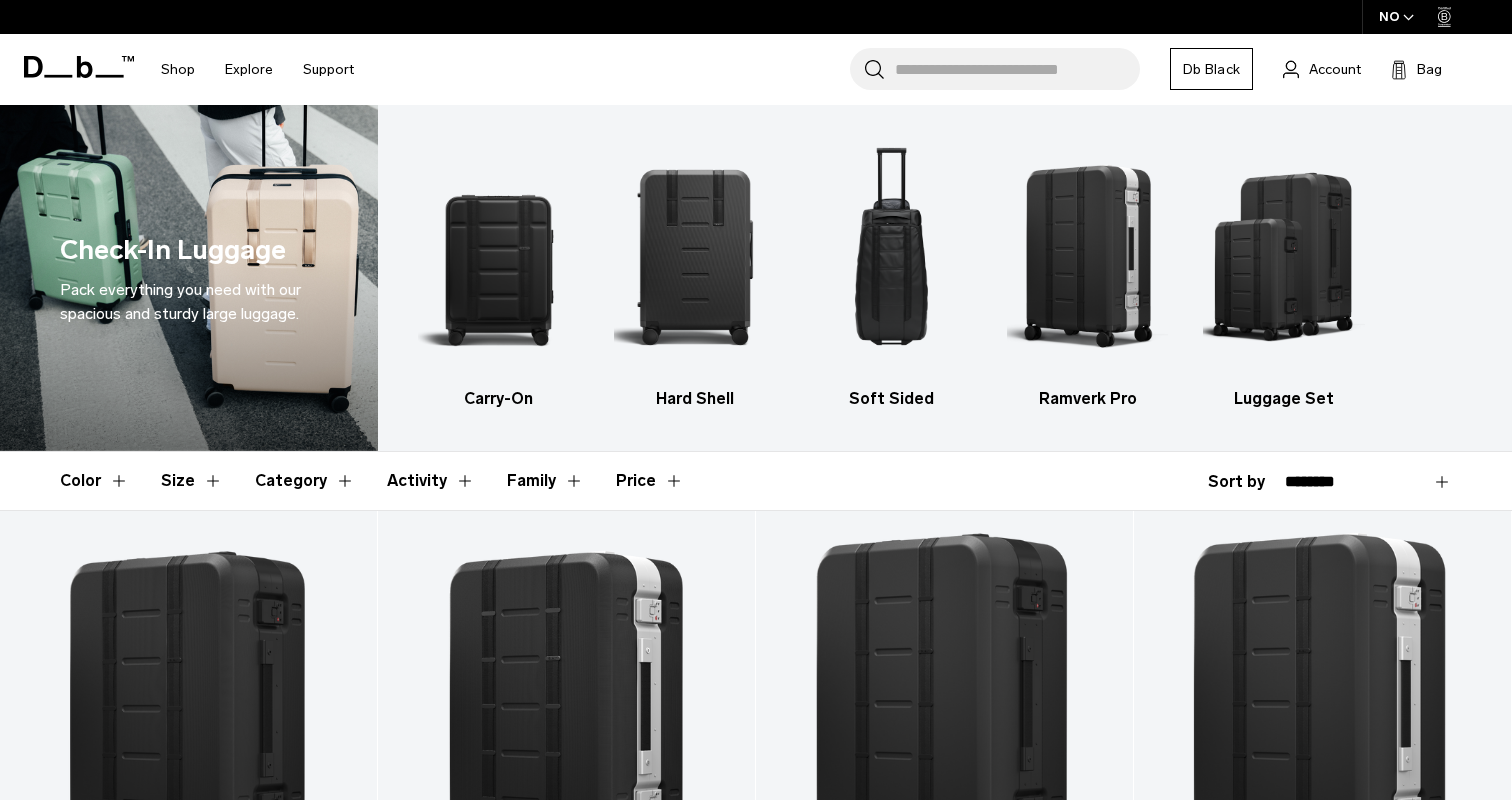 scroll, scrollTop: 0, scrollLeft: 0, axis: both 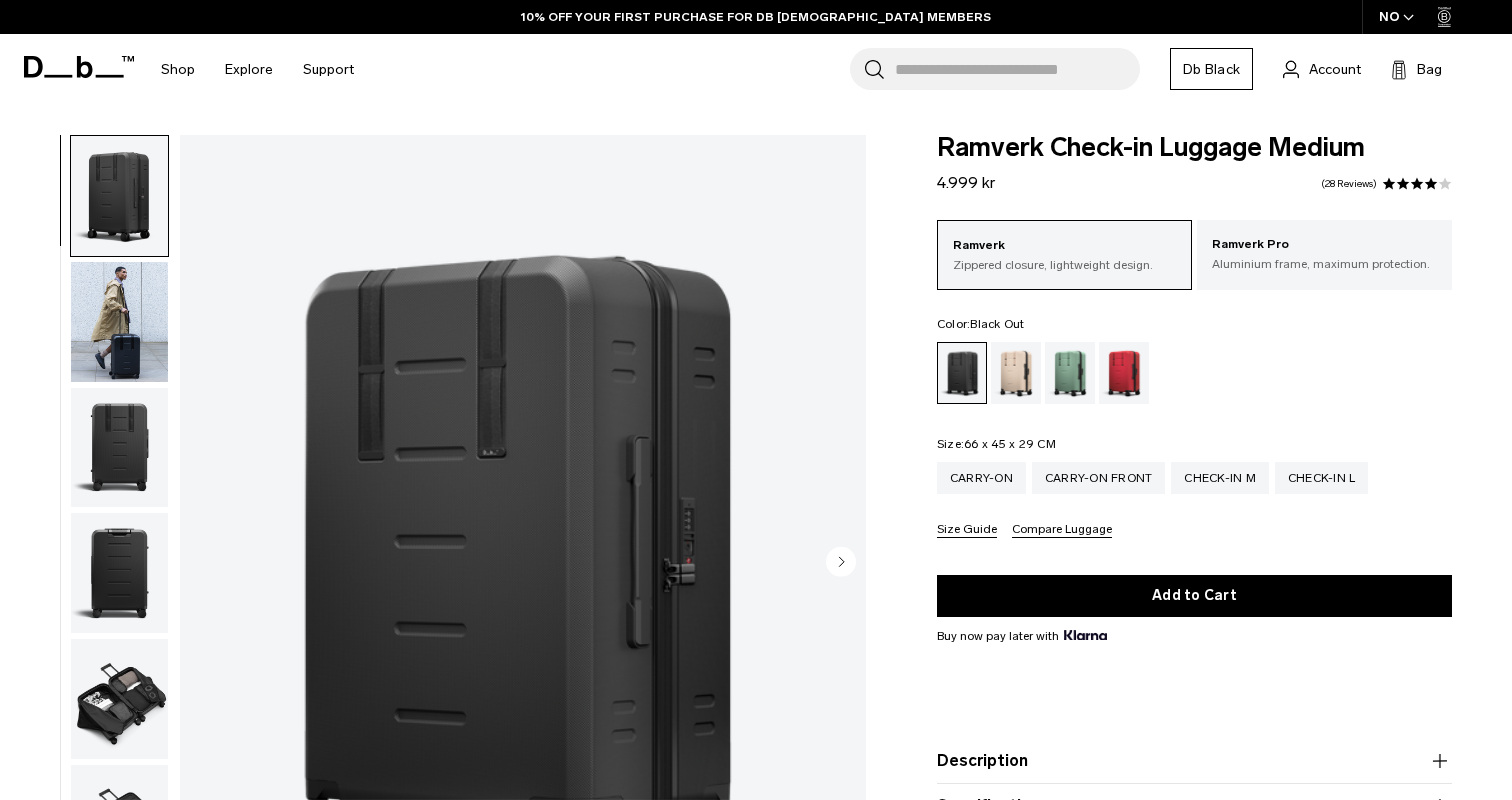 click on "NO" at bounding box center [1397, 17] 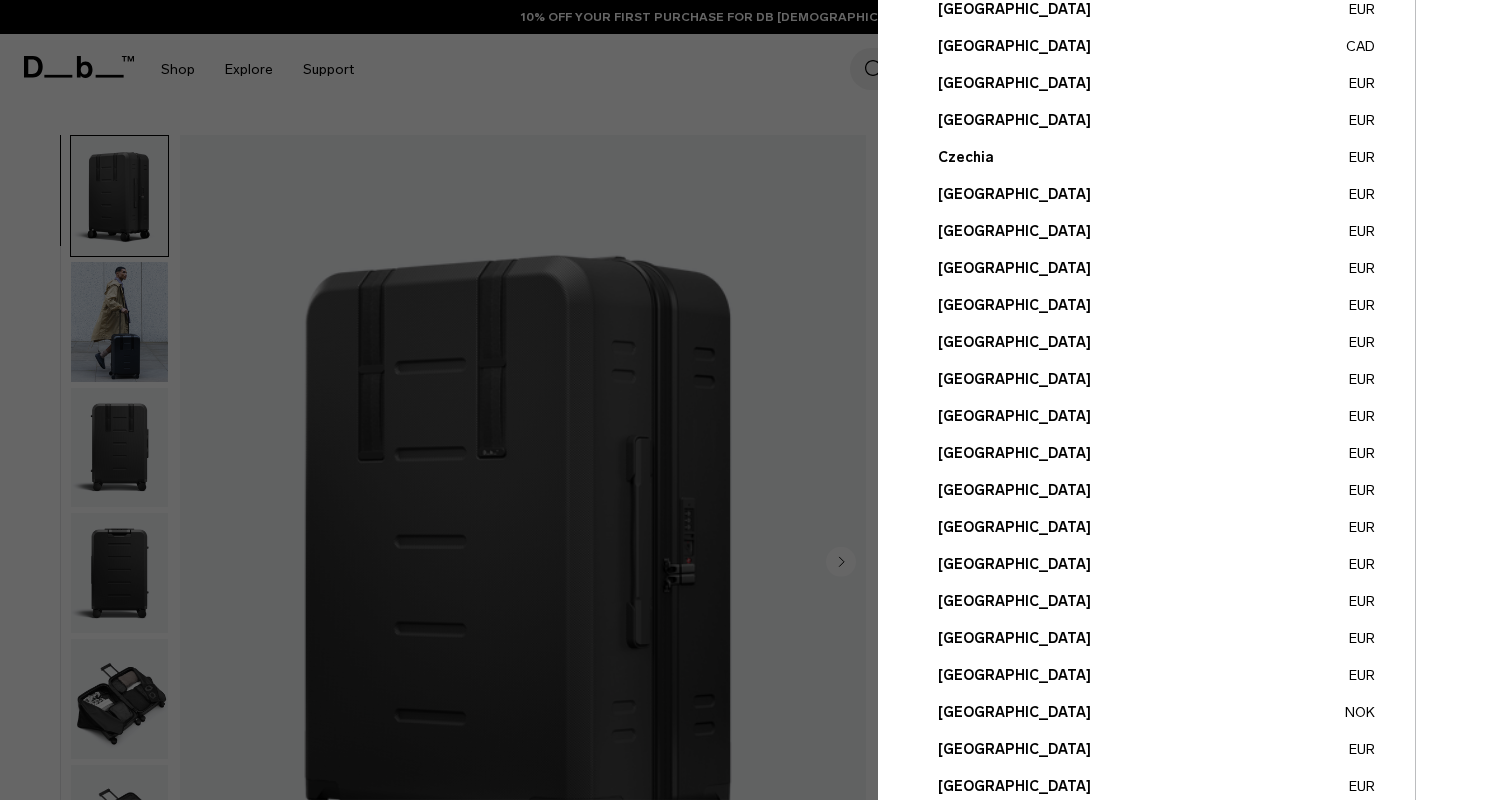scroll, scrollTop: 346, scrollLeft: 0, axis: vertical 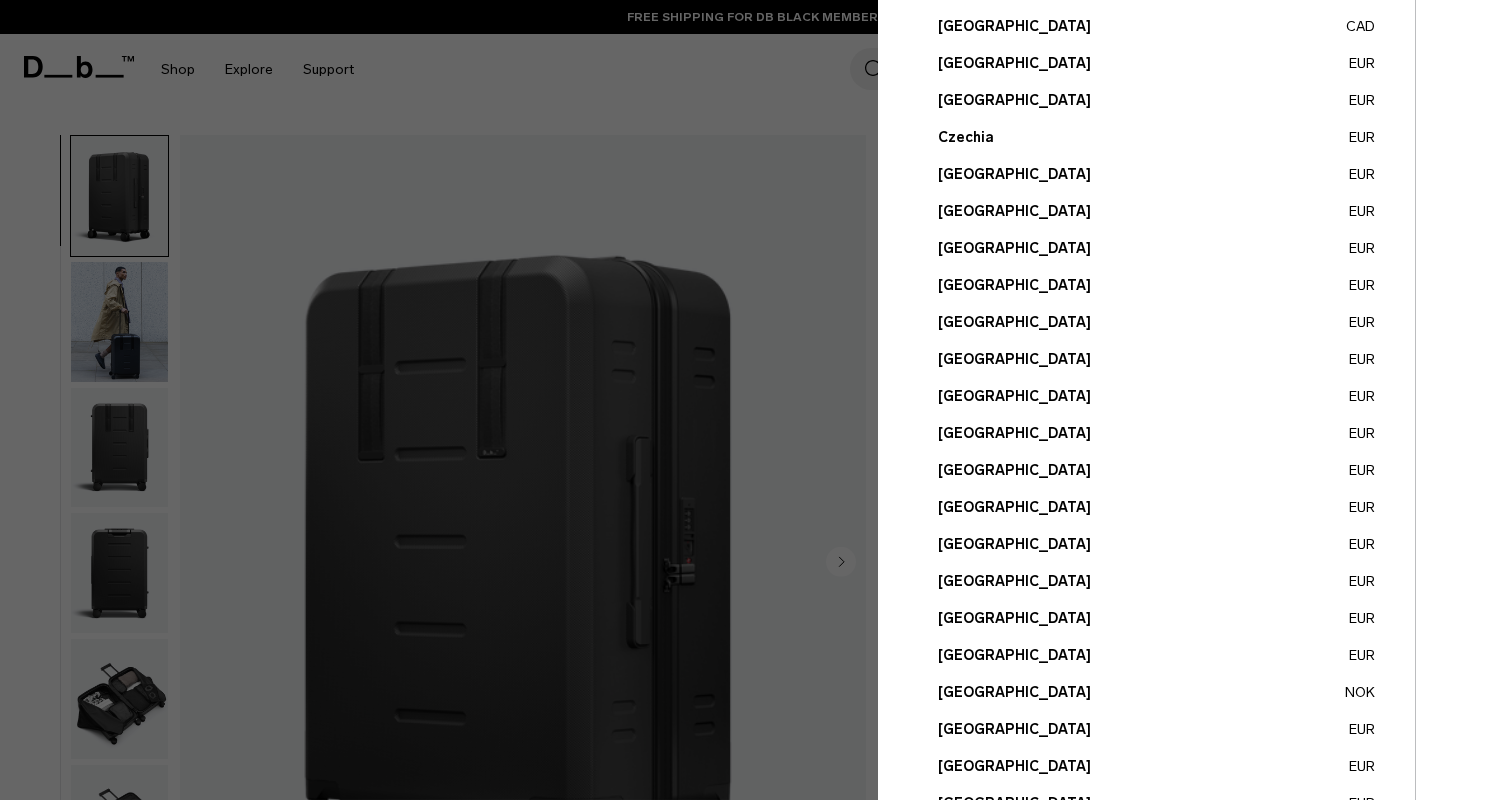 click on "Poland
EUR" at bounding box center [1156, 729] 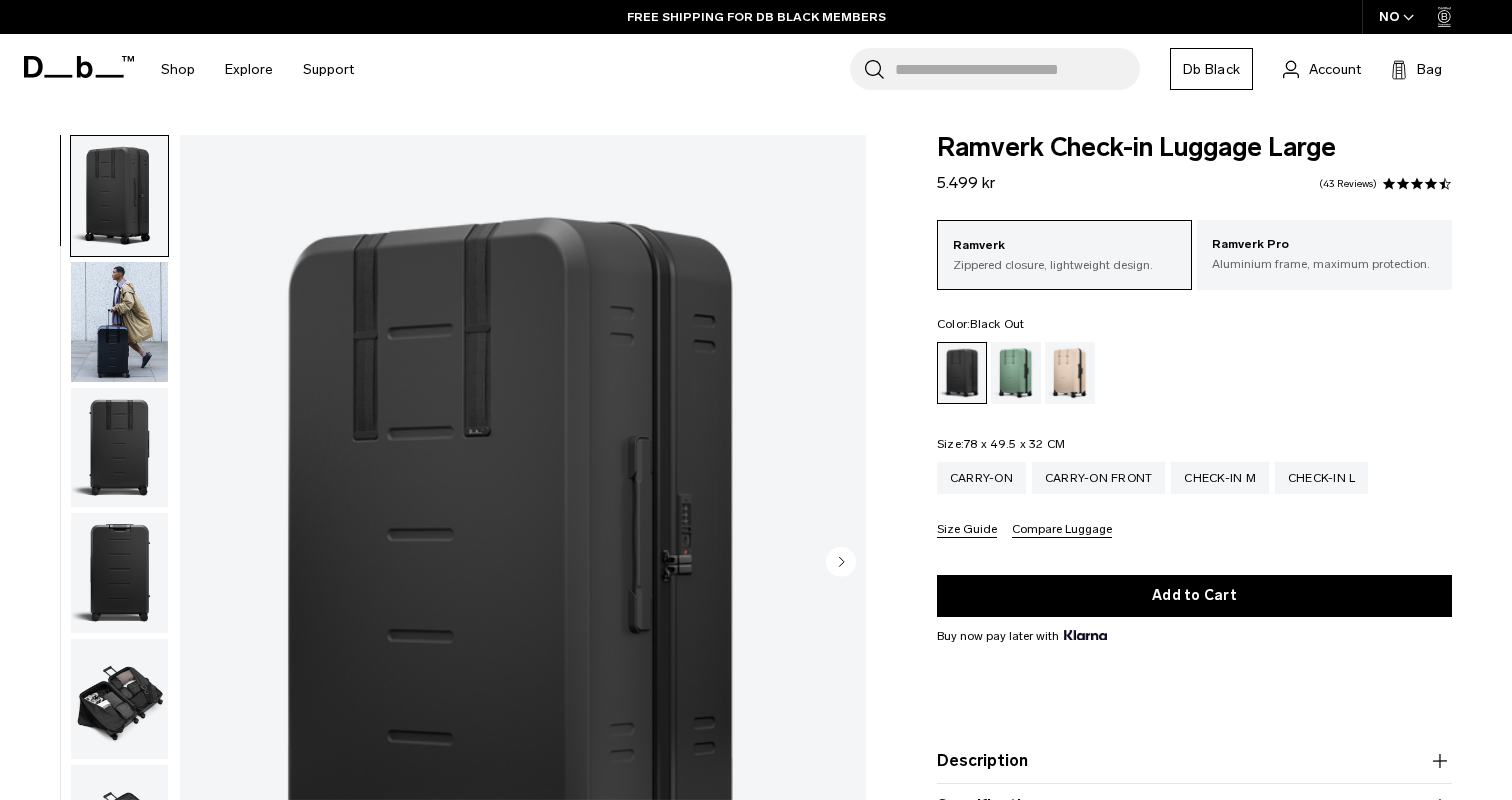 scroll, scrollTop: 0, scrollLeft: 0, axis: both 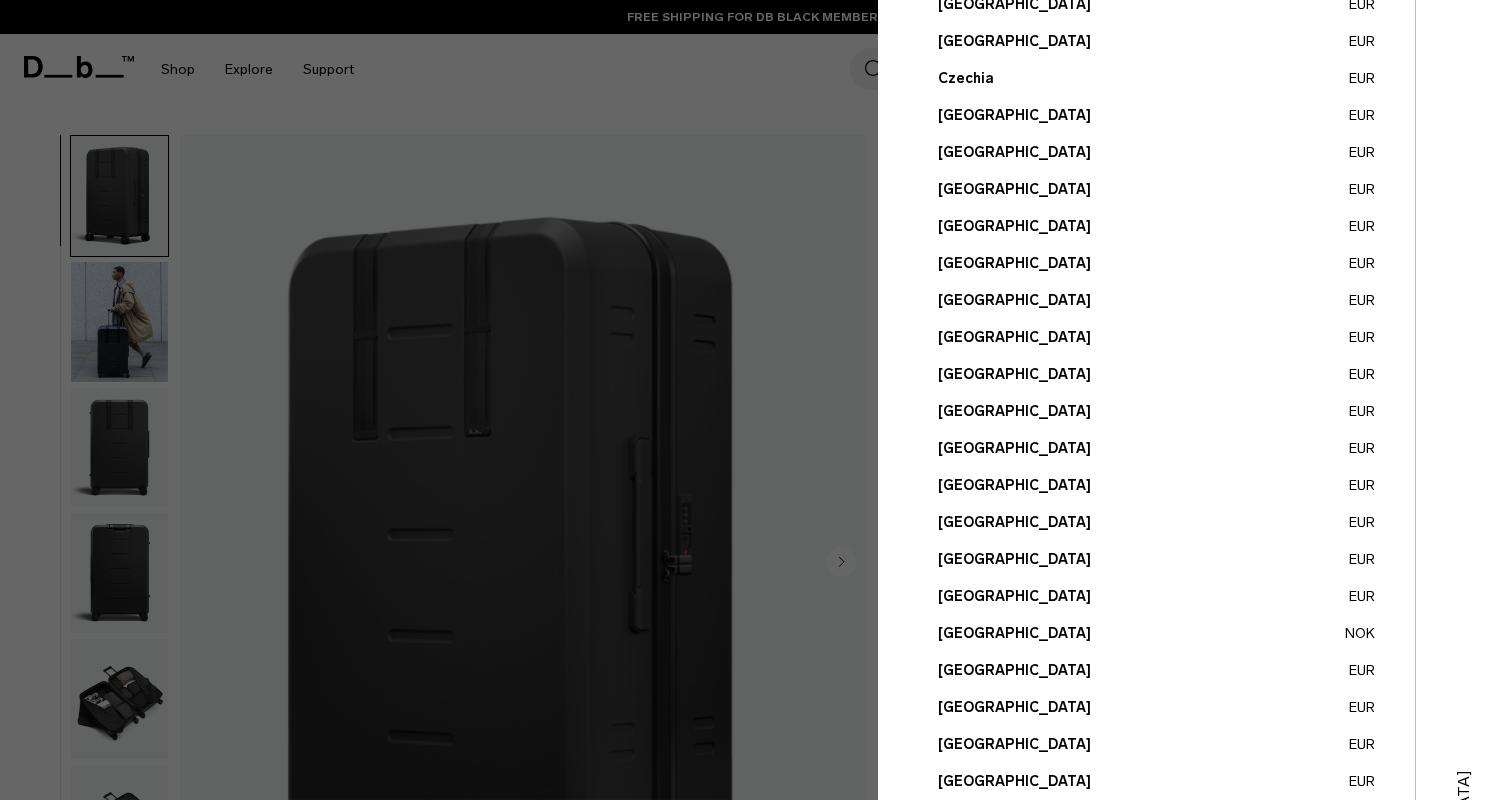 click on "Poland
EUR" at bounding box center [1156, 670] 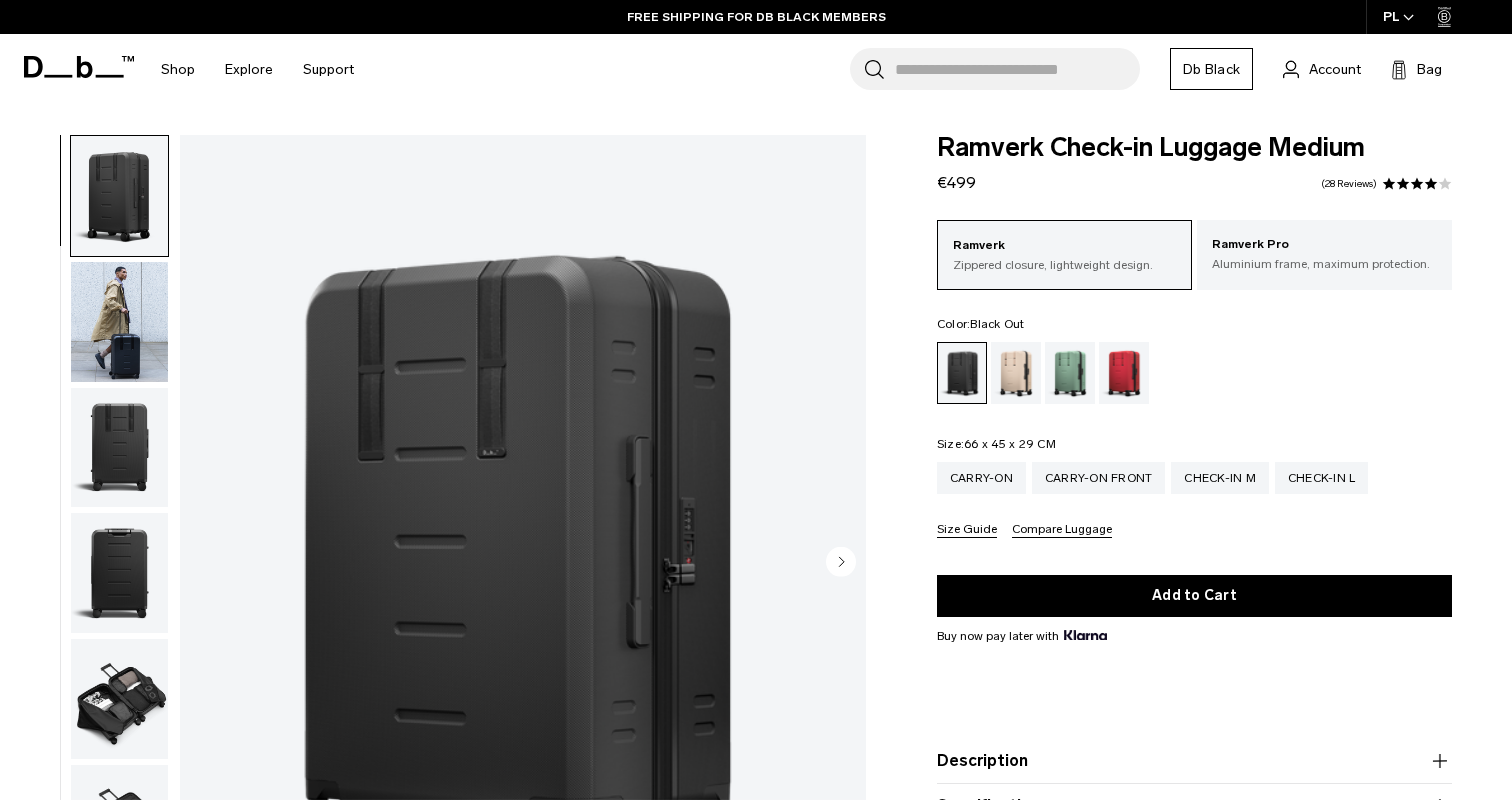 scroll, scrollTop: 0, scrollLeft: 0, axis: both 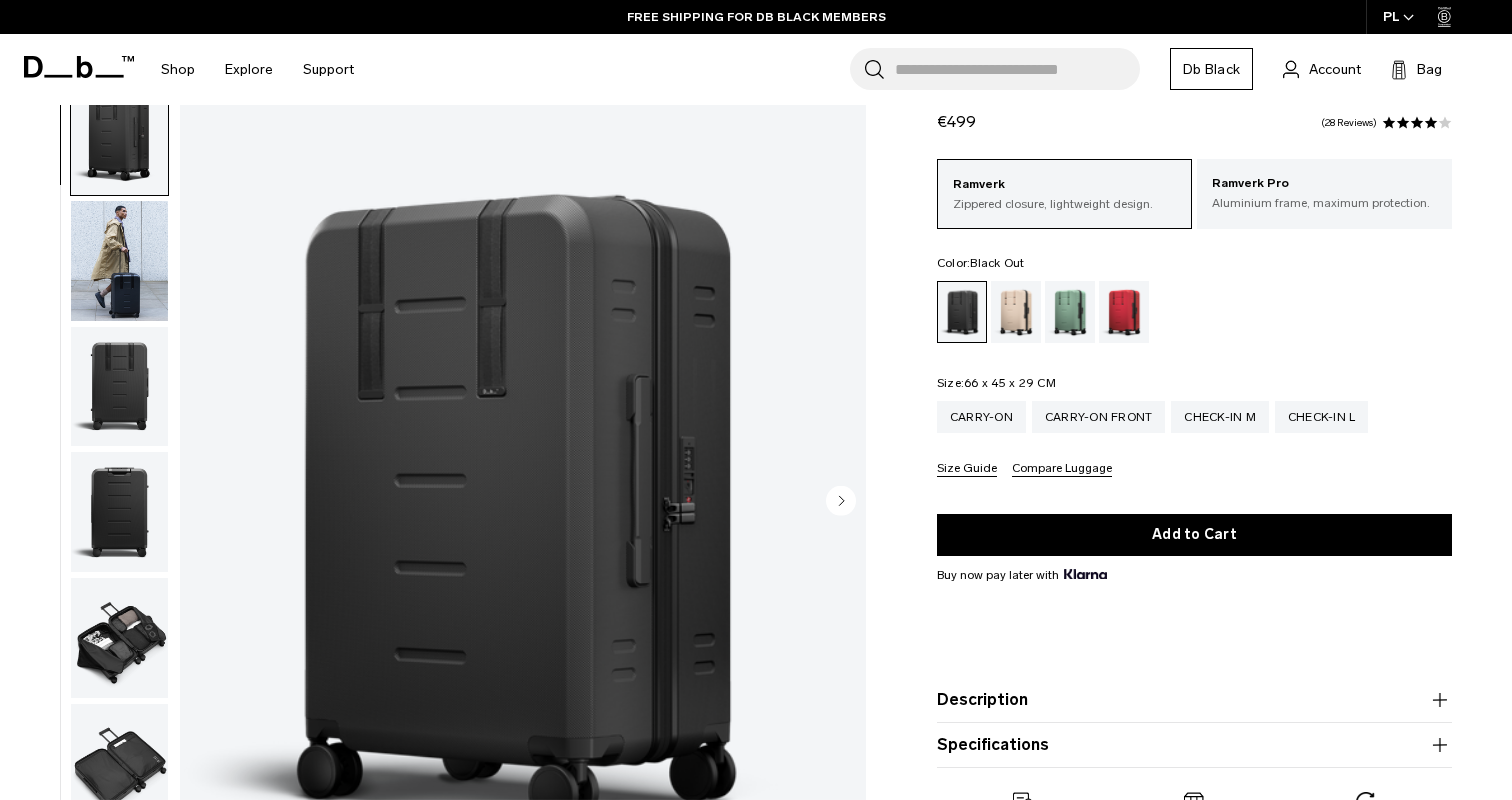click at bounding box center (119, 261) 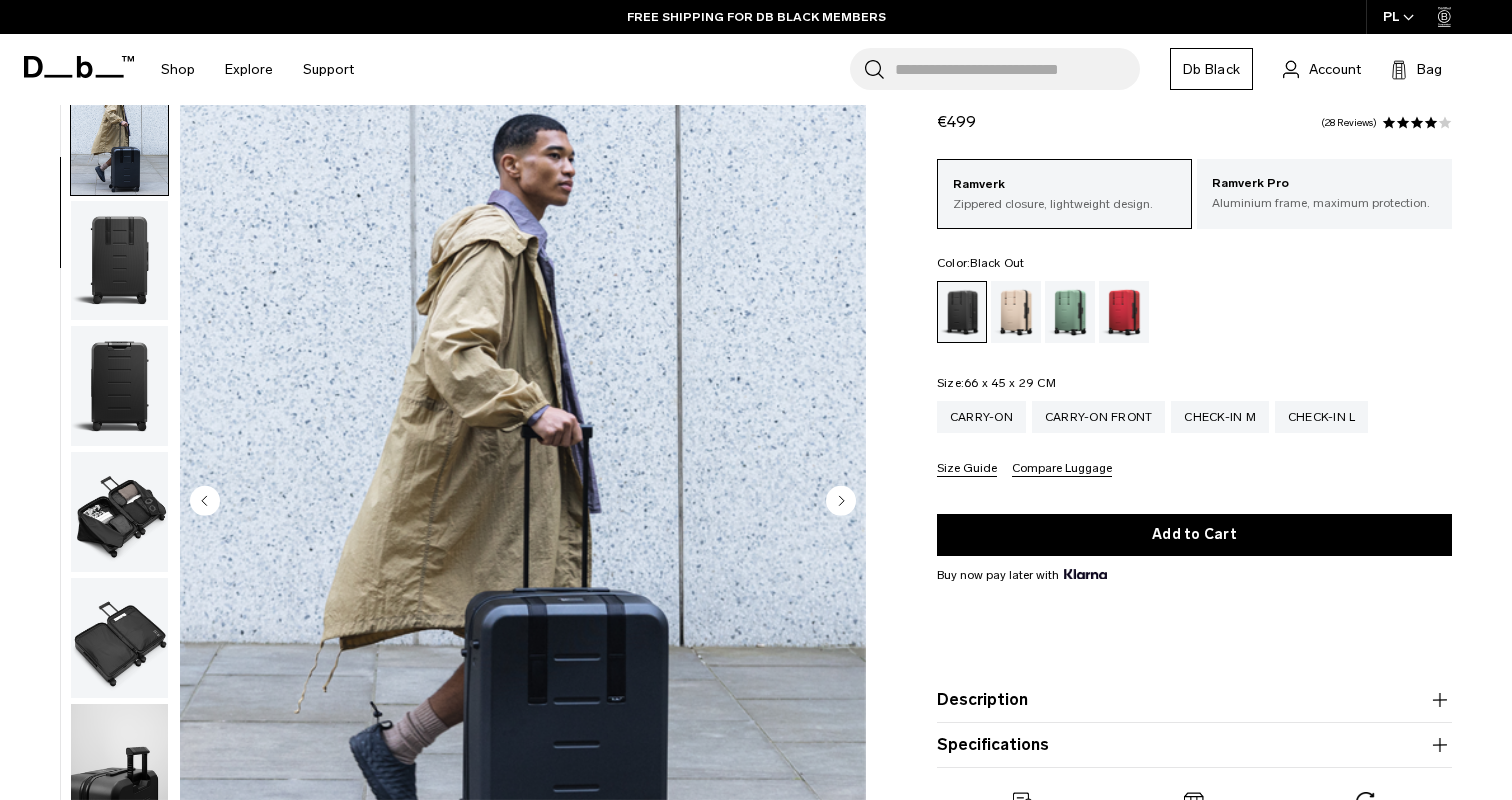 scroll, scrollTop: 127, scrollLeft: 0, axis: vertical 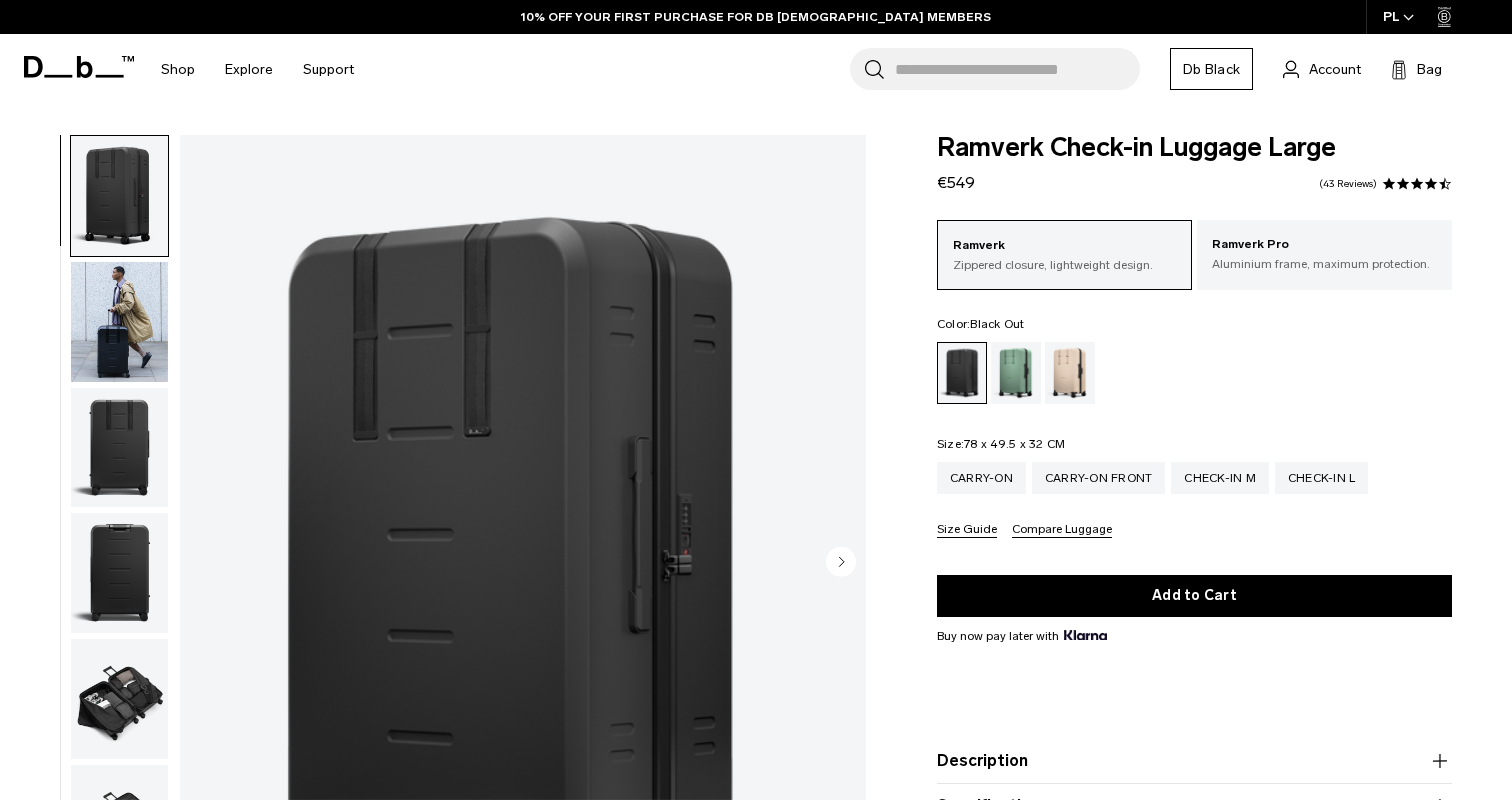 click at bounding box center [119, 322] 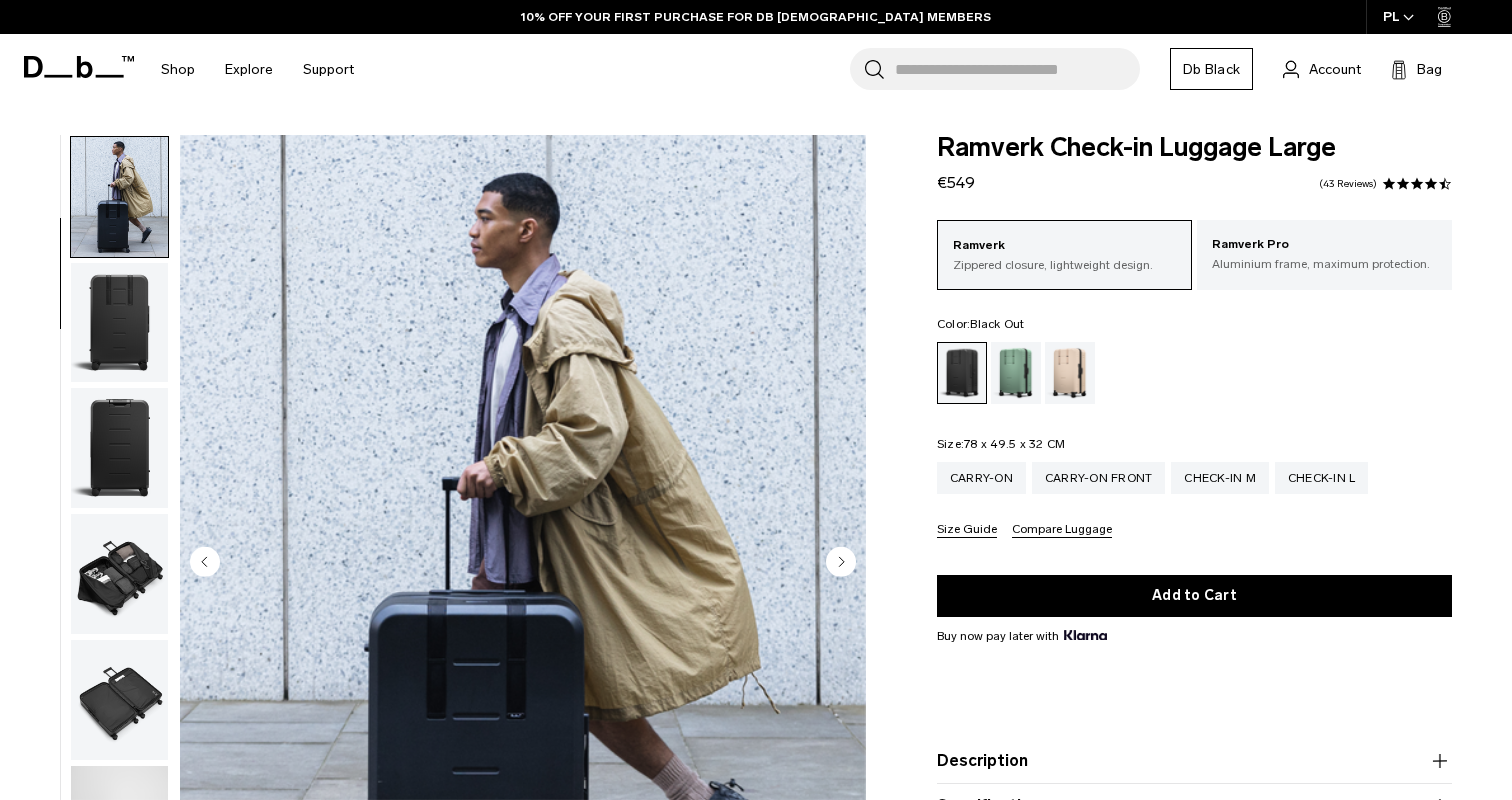 scroll, scrollTop: 127, scrollLeft: 0, axis: vertical 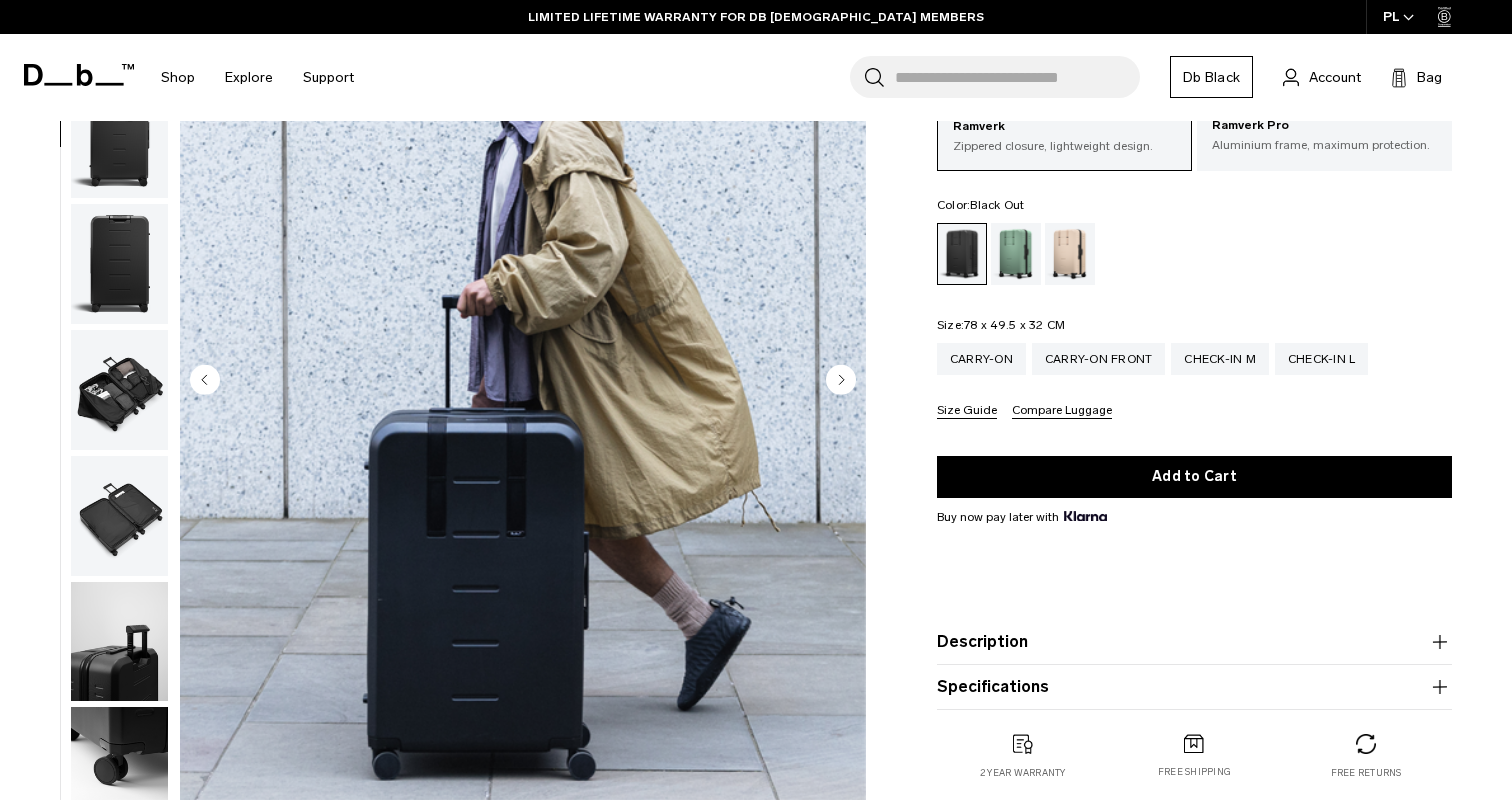 click at bounding box center (119, 390) 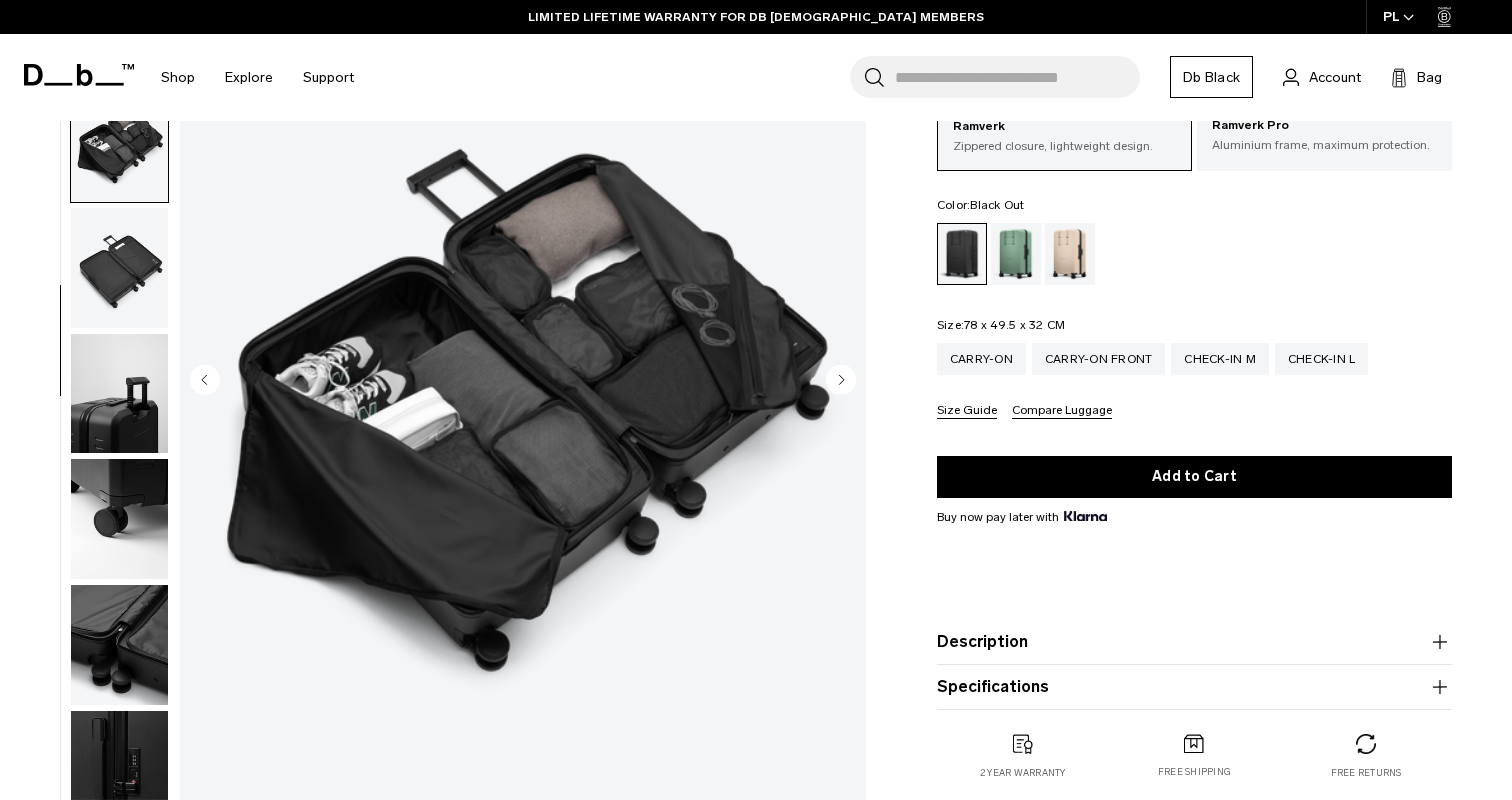 scroll, scrollTop: 412, scrollLeft: 0, axis: vertical 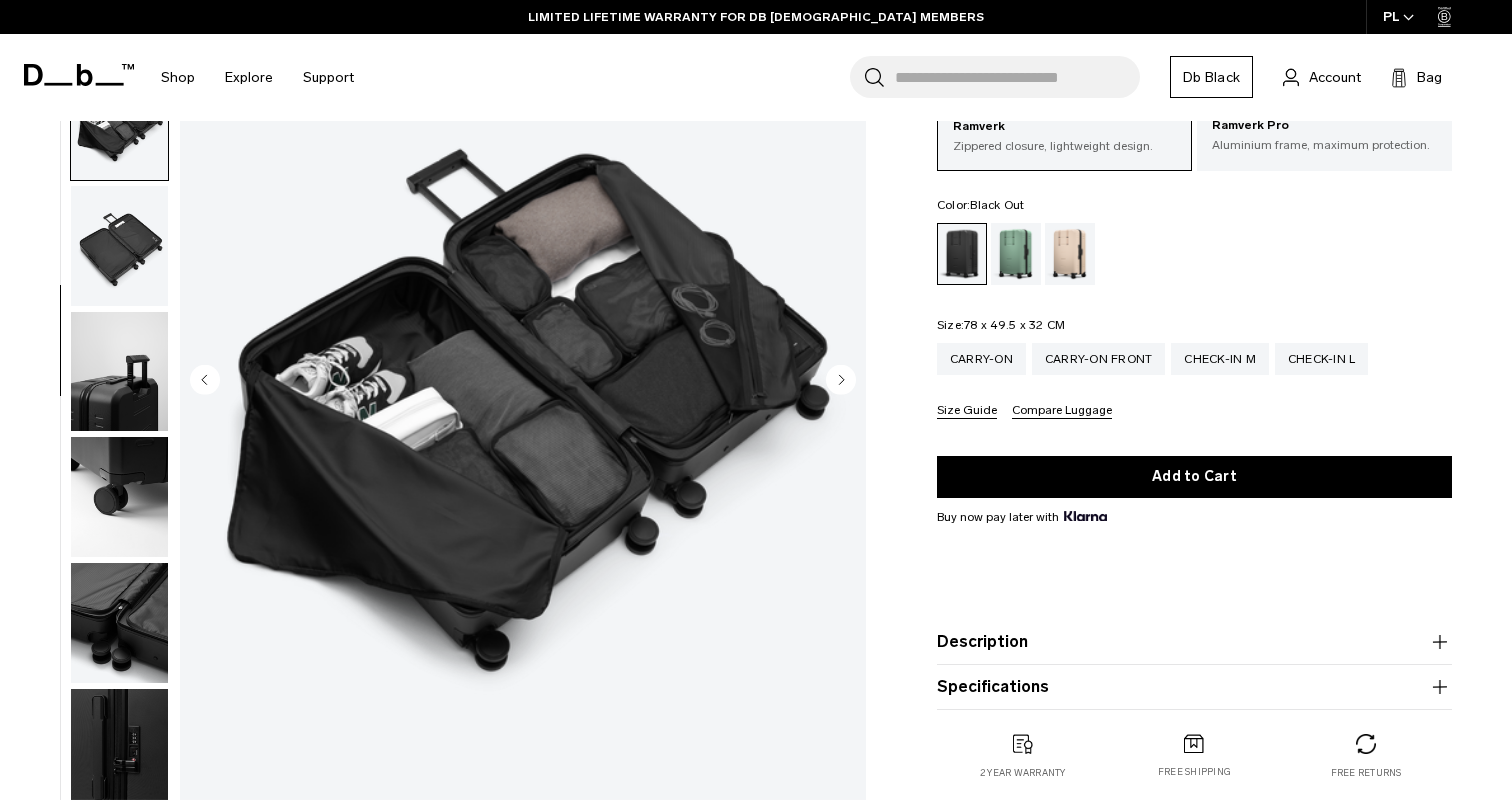 click at bounding box center [119, 246] 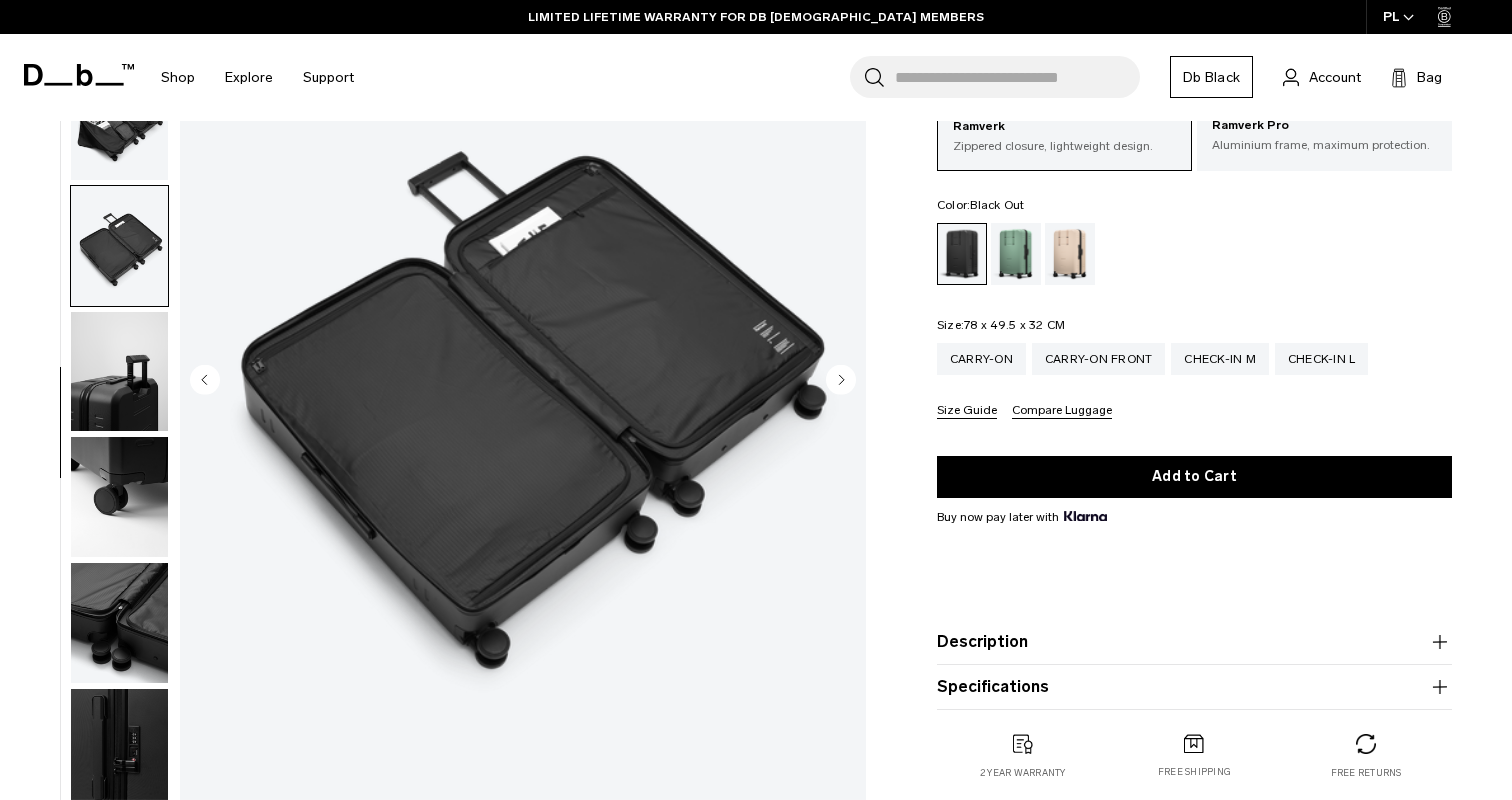 click at bounding box center [119, 372] 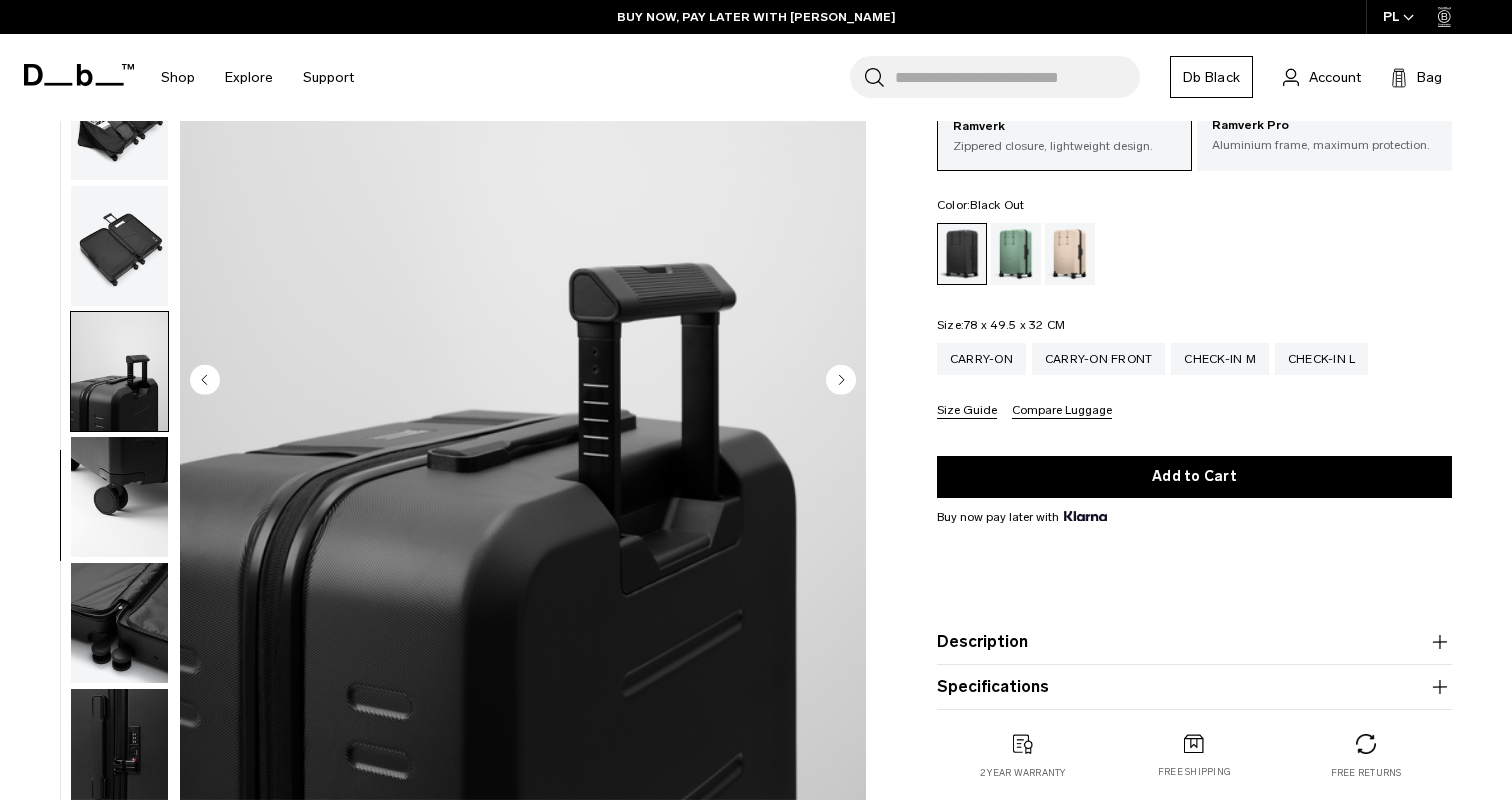 click at bounding box center [119, 497] 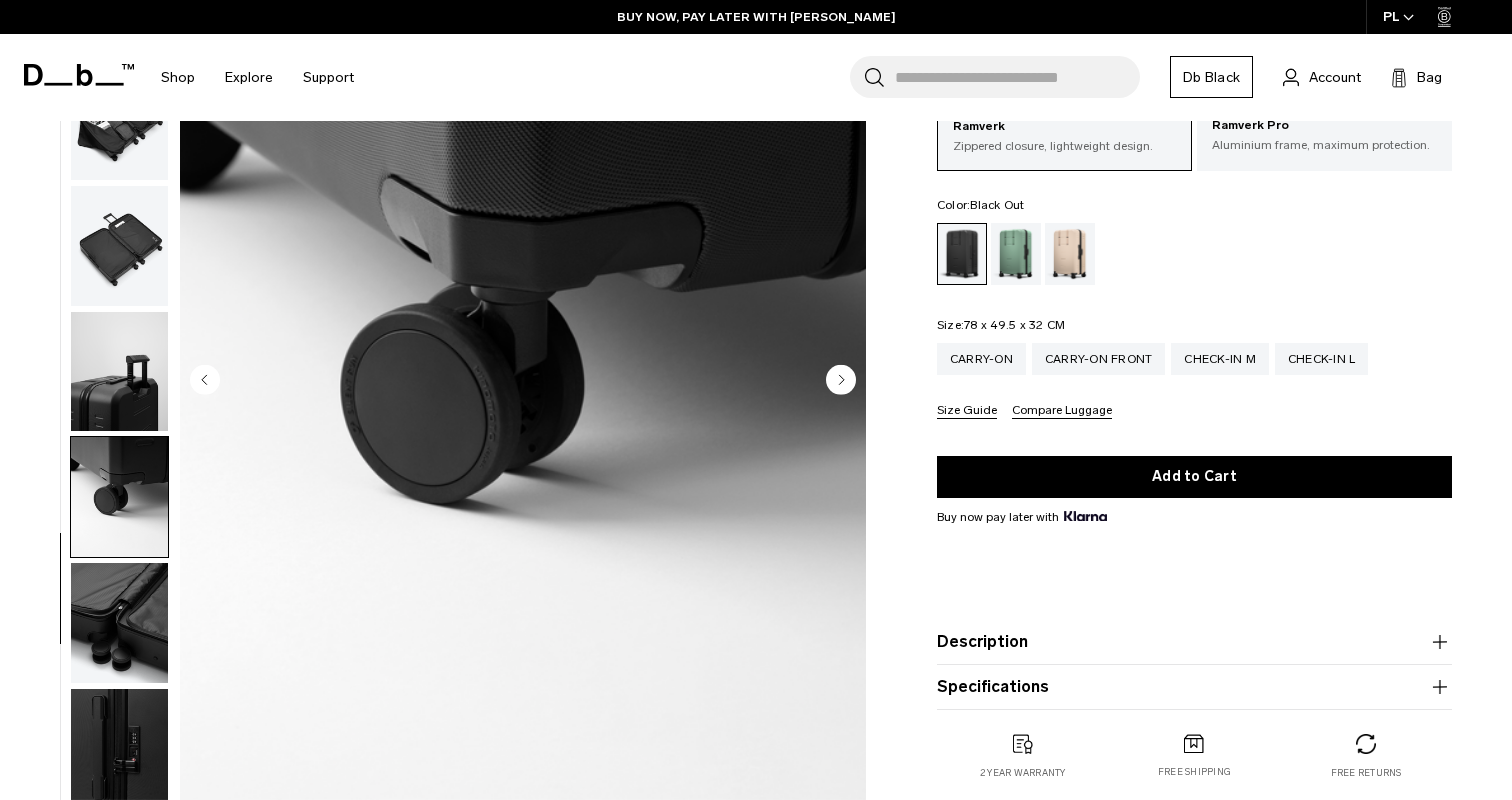 click at bounding box center (119, 623) 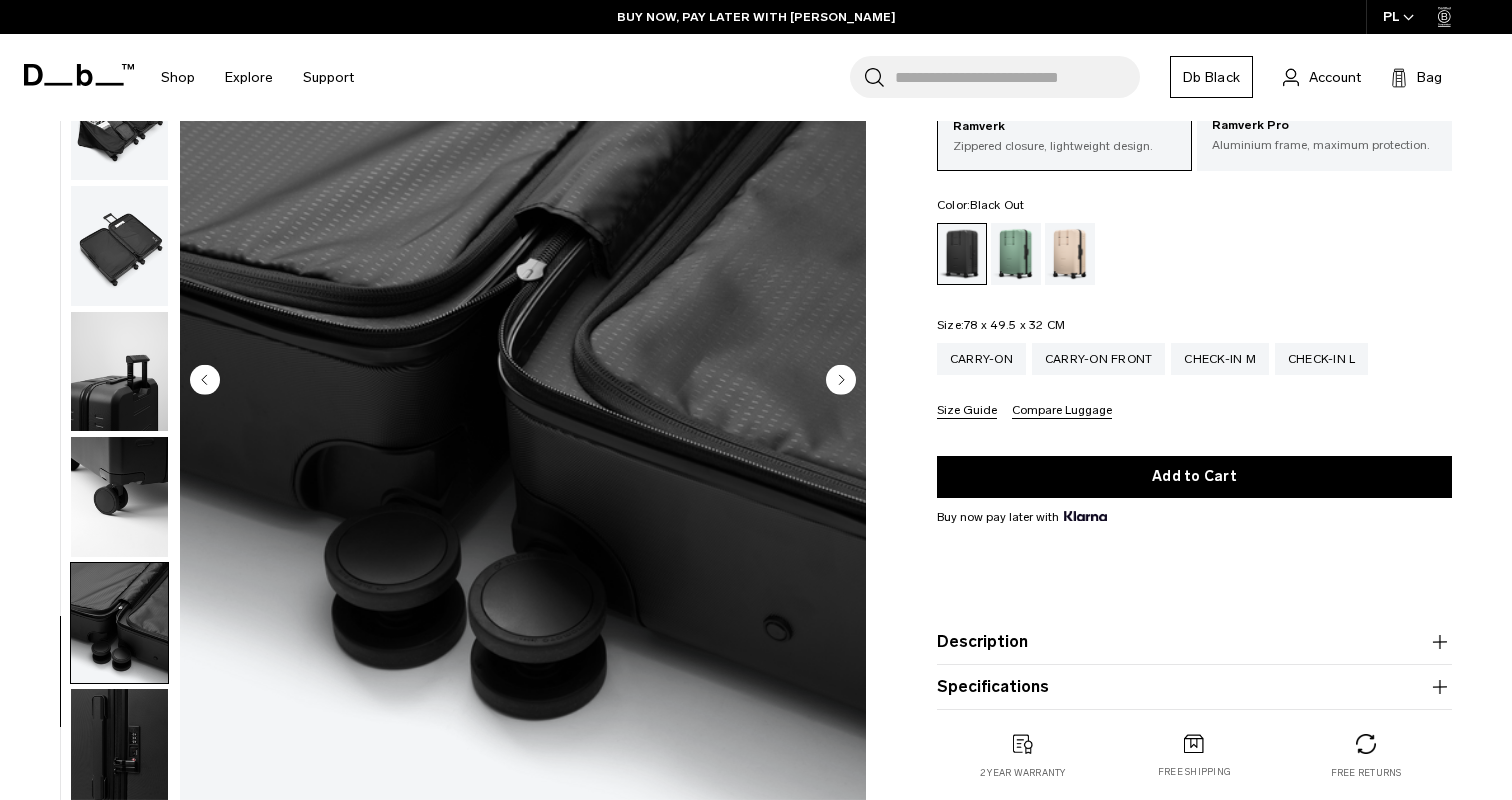 click at bounding box center (119, 749) 